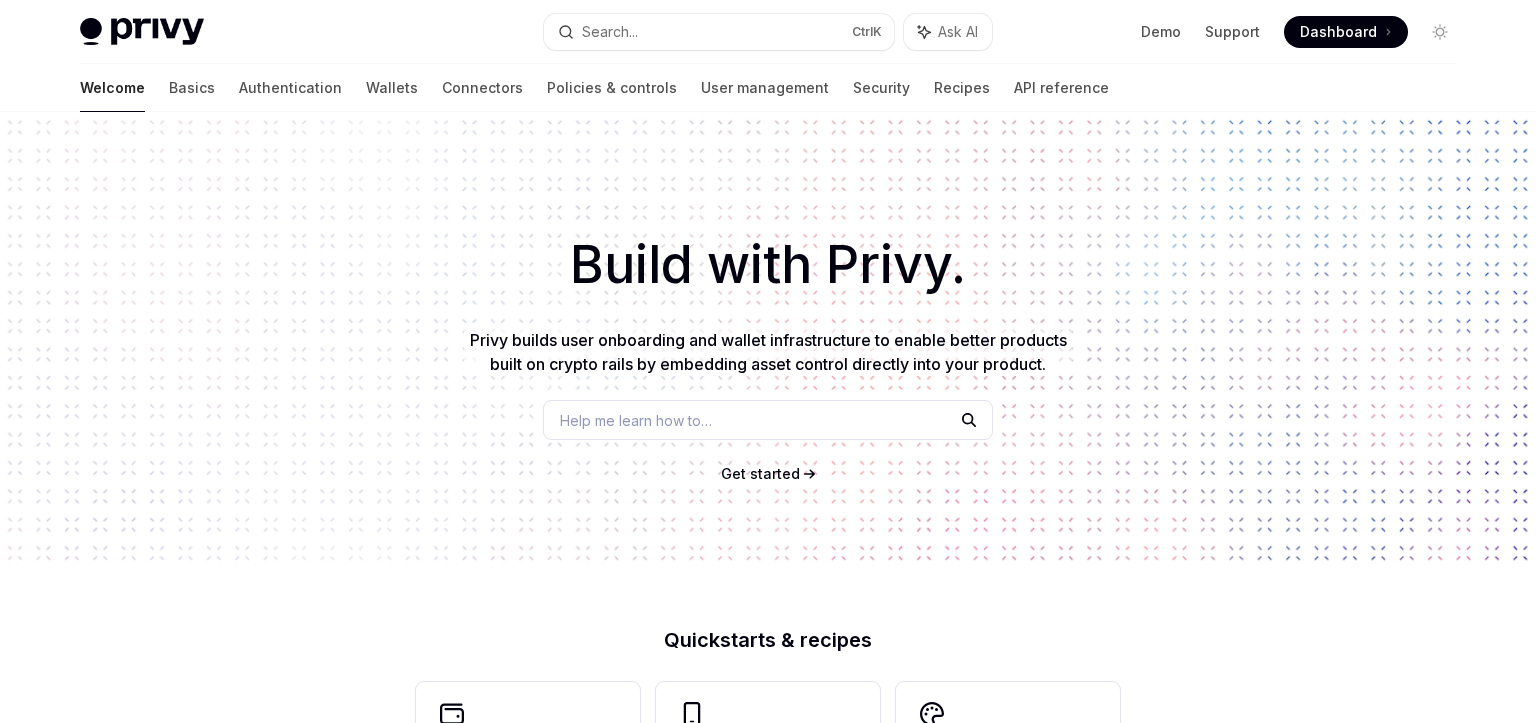 scroll, scrollTop: 0, scrollLeft: 0, axis: both 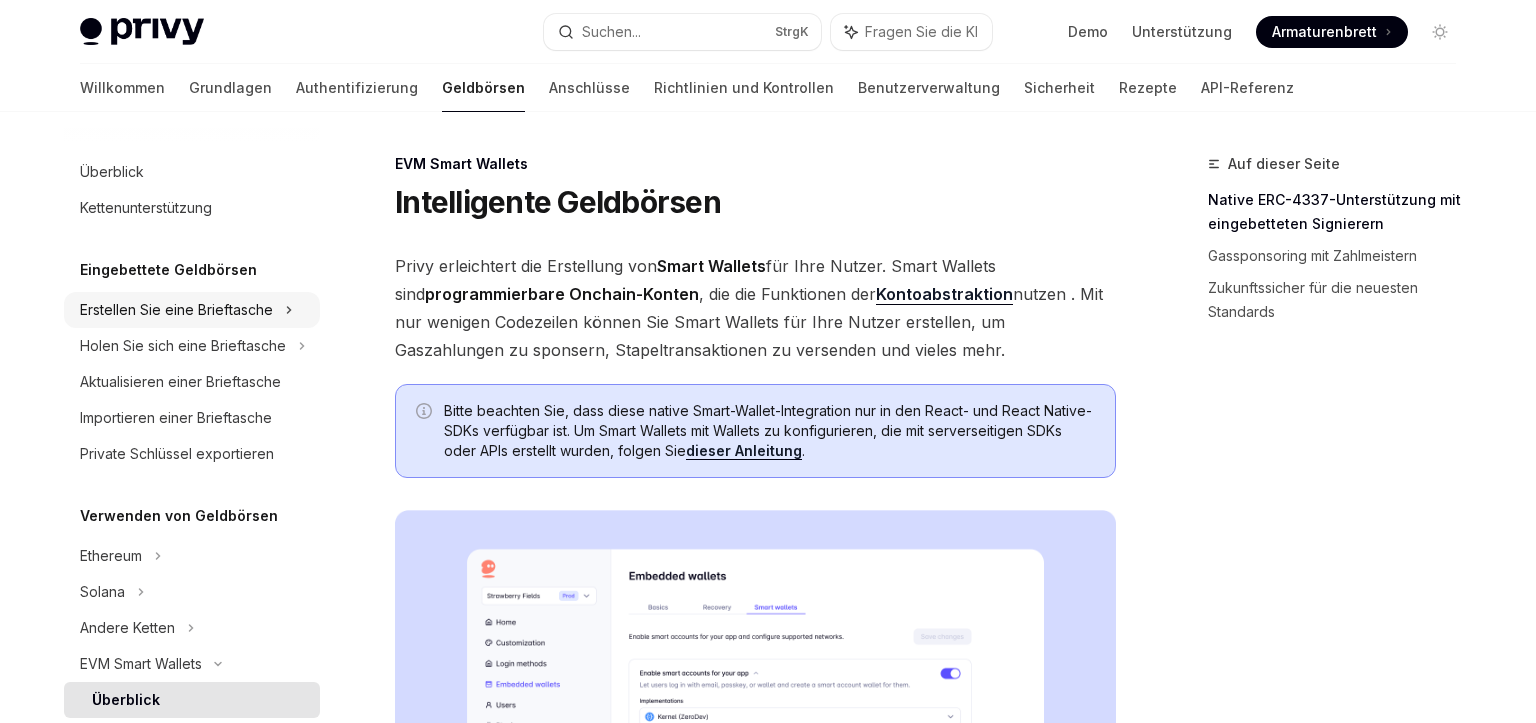 click on "Erstellen Sie eine Brieftasche" at bounding box center (176, 309) 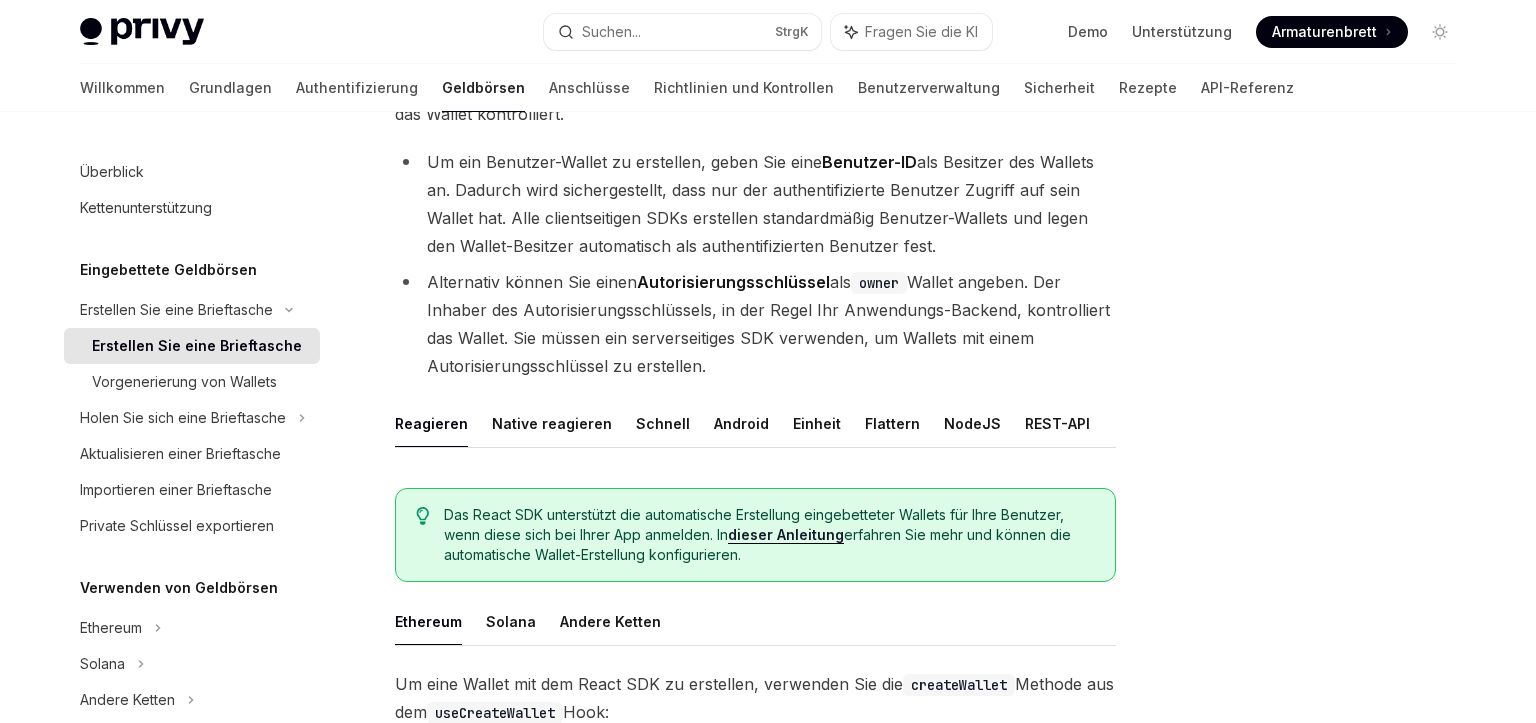 scroll, scrollTop: 0, scrollLeft: 0, axis: both 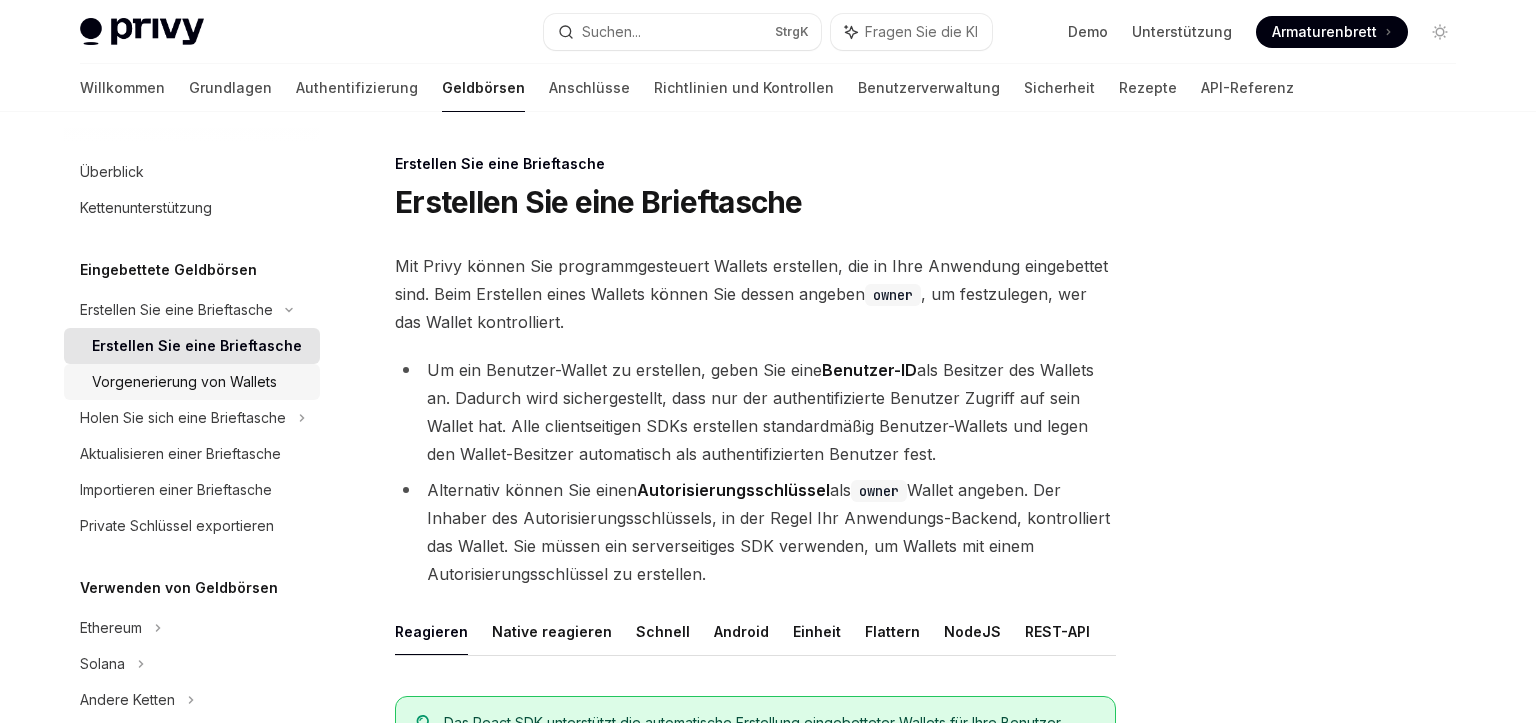 click on "Vorgenerierung von Wallets" at bounding box center (184, 381) 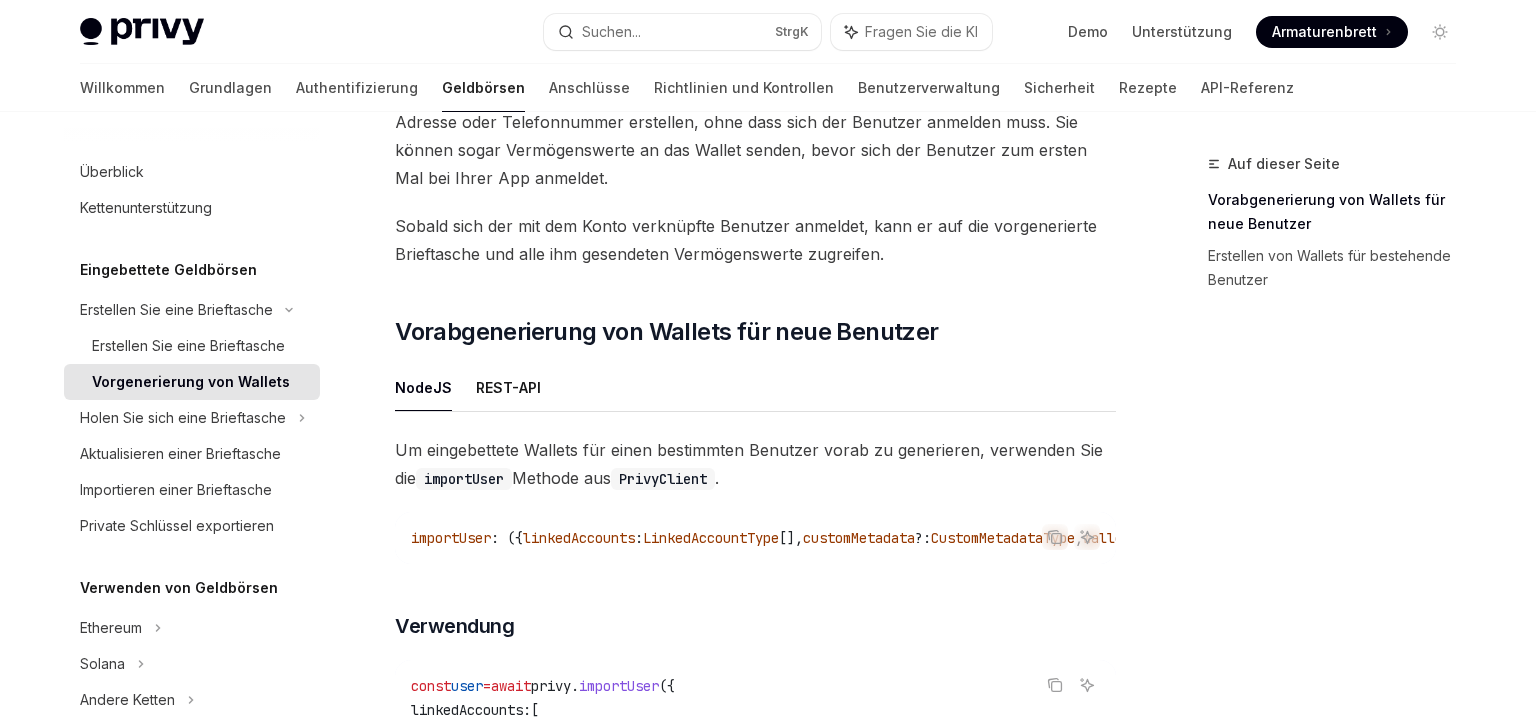 scroll, scrollTop: 300, scrollLeft: 0, axis: vertical 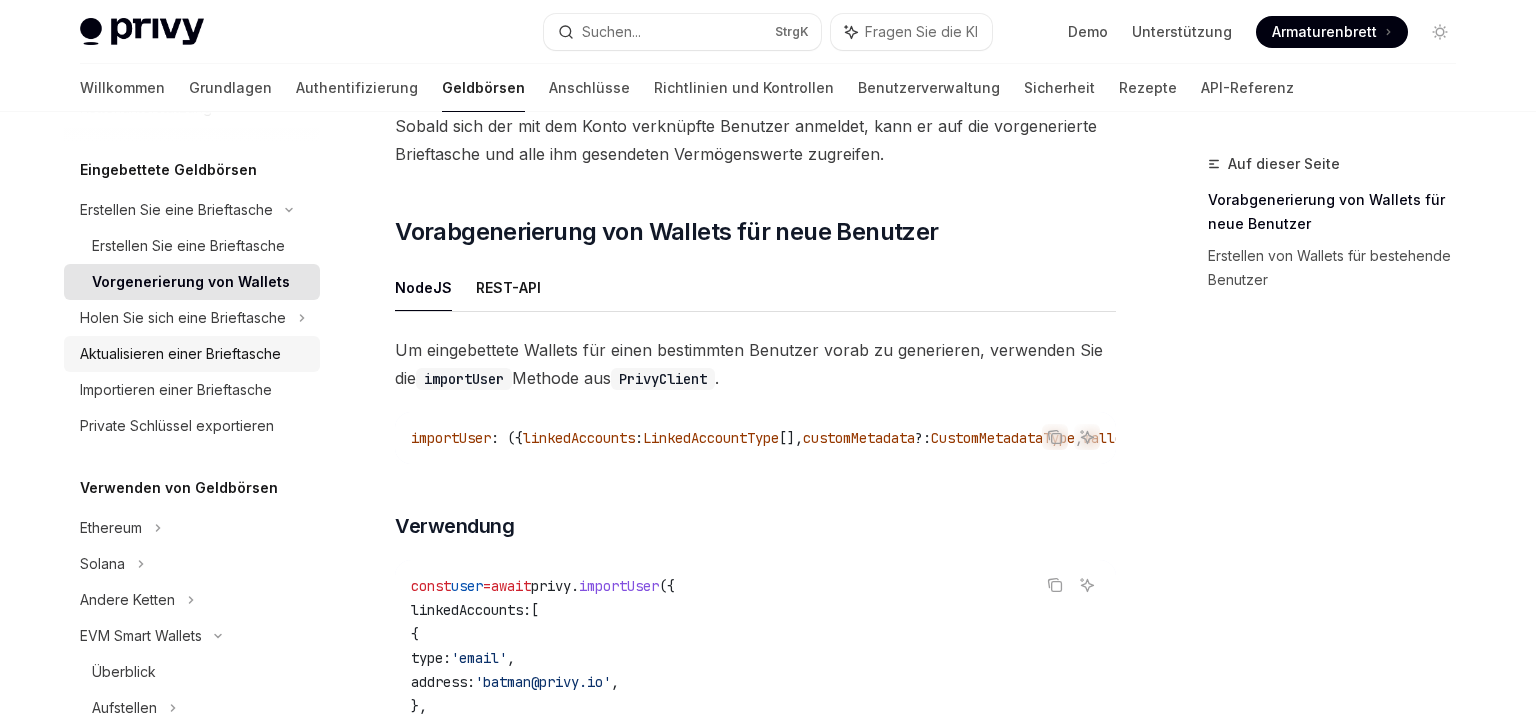 click on "Aktualisieren einer Brieftasche" at bounding box center [180, 353] 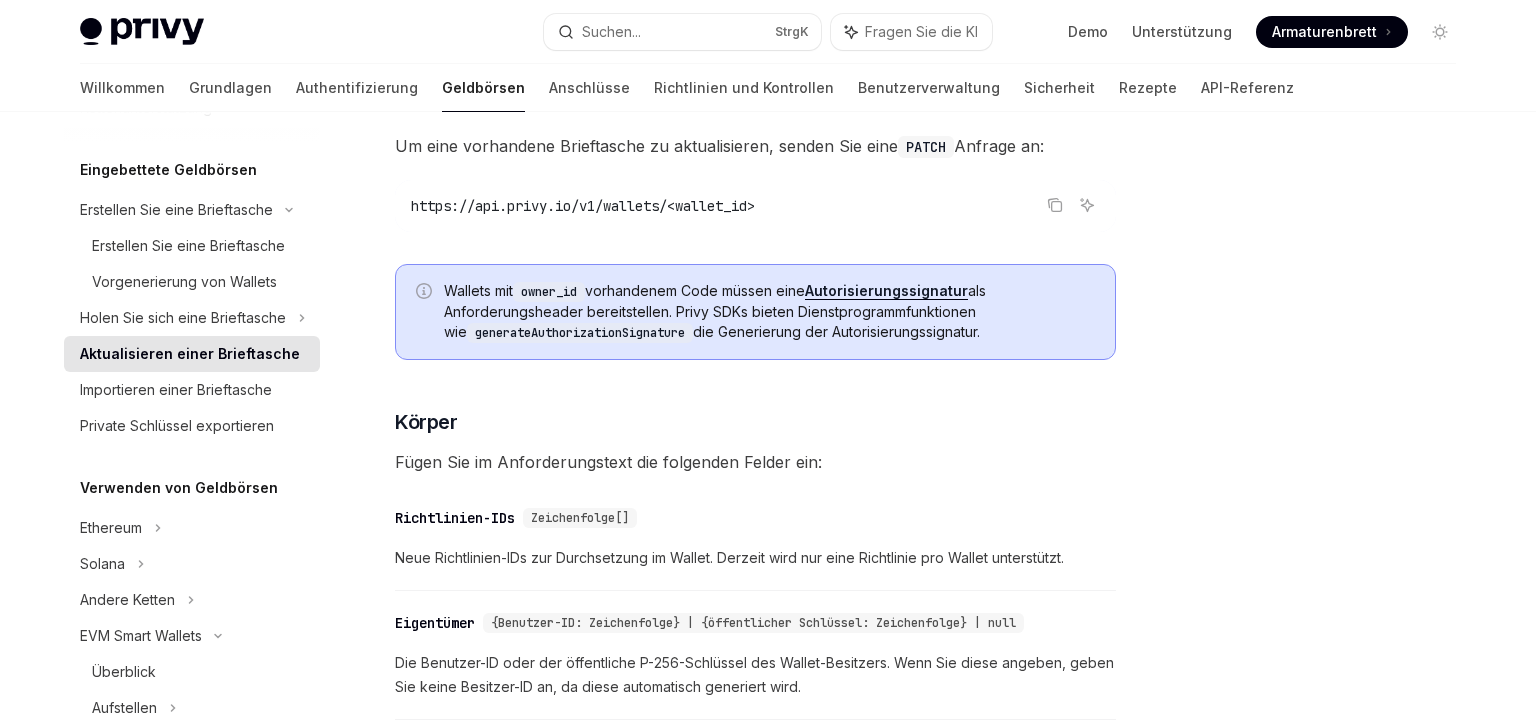 scroll, scrollTop: 300, scrollLeft: 0, axis: vertical 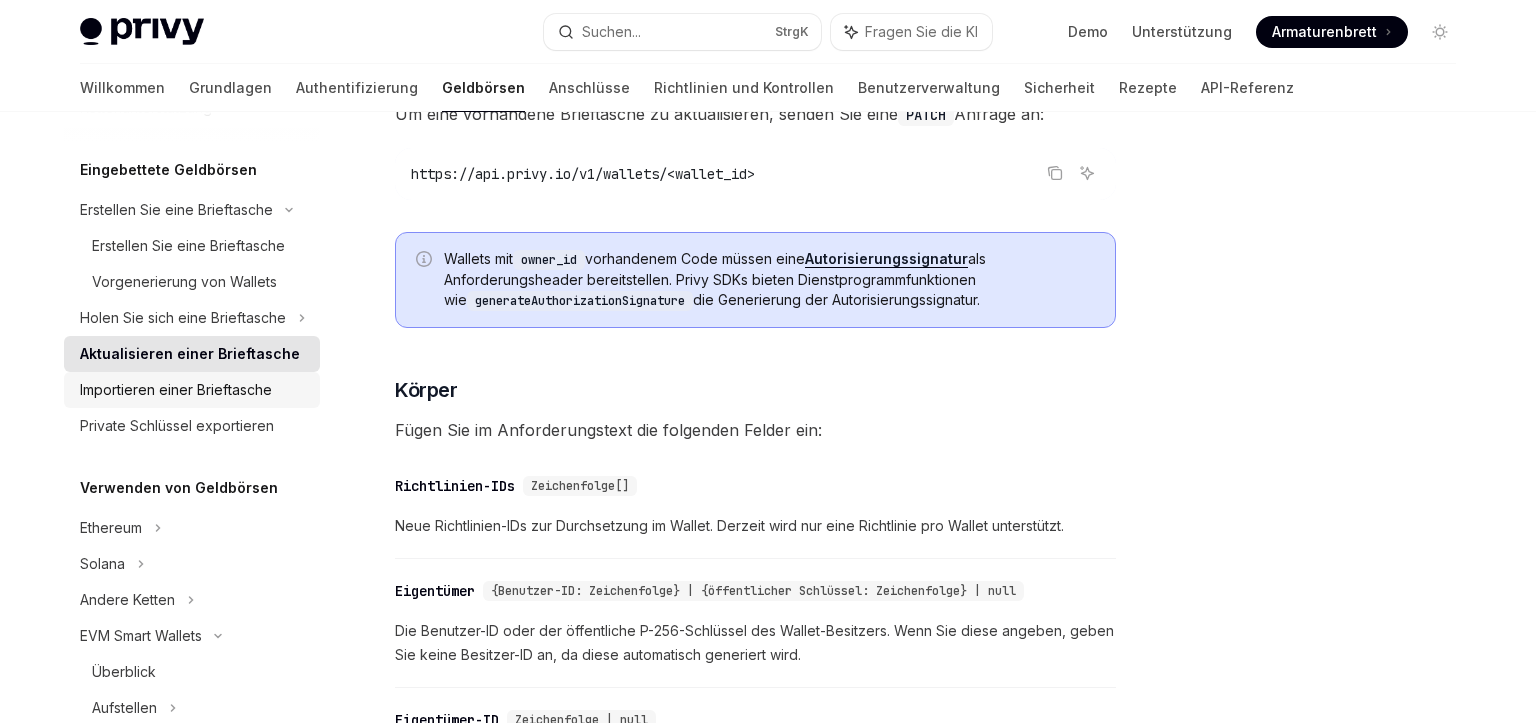 click on "Importieren einer Brieftasche" at bounding box center [176, 389] 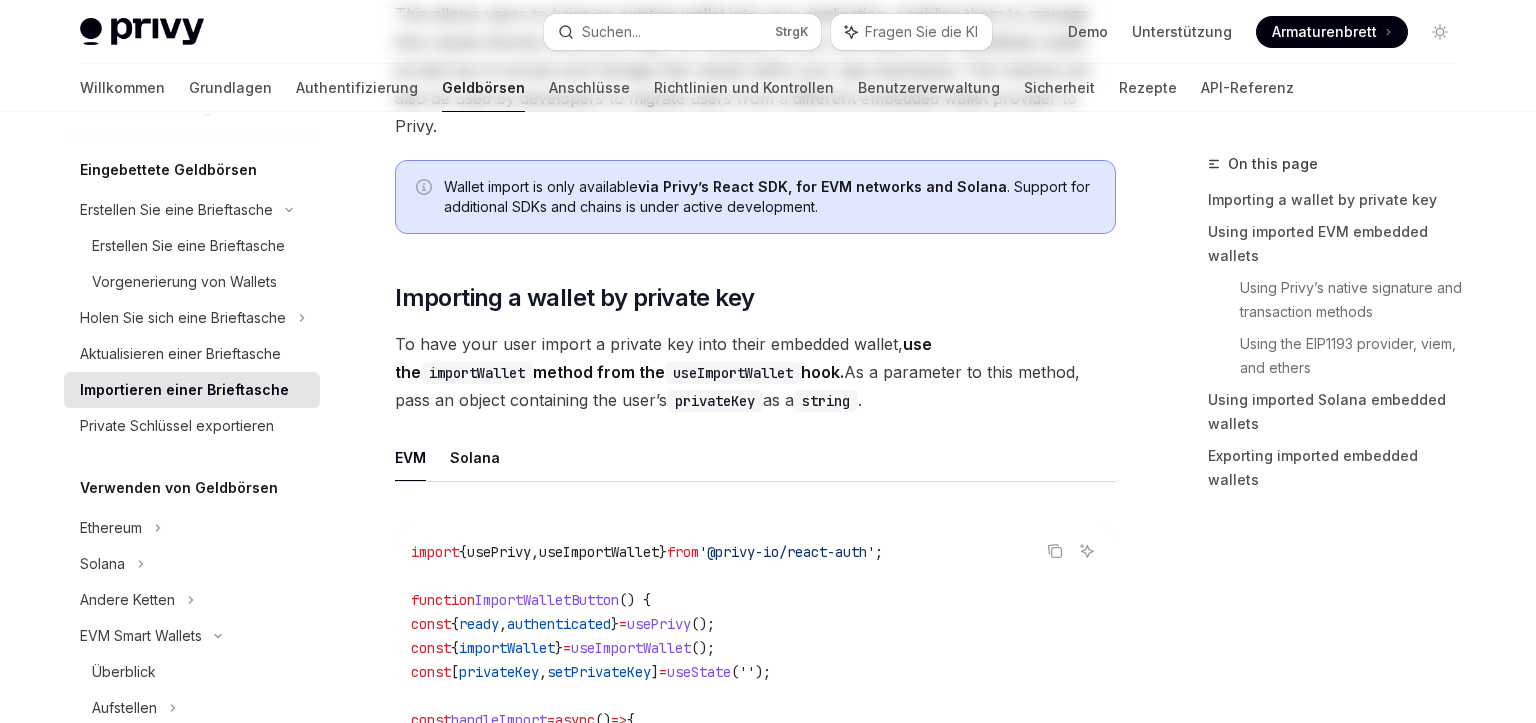 scroll, scrollTop: 0, scrollLeft: 0, axis: both 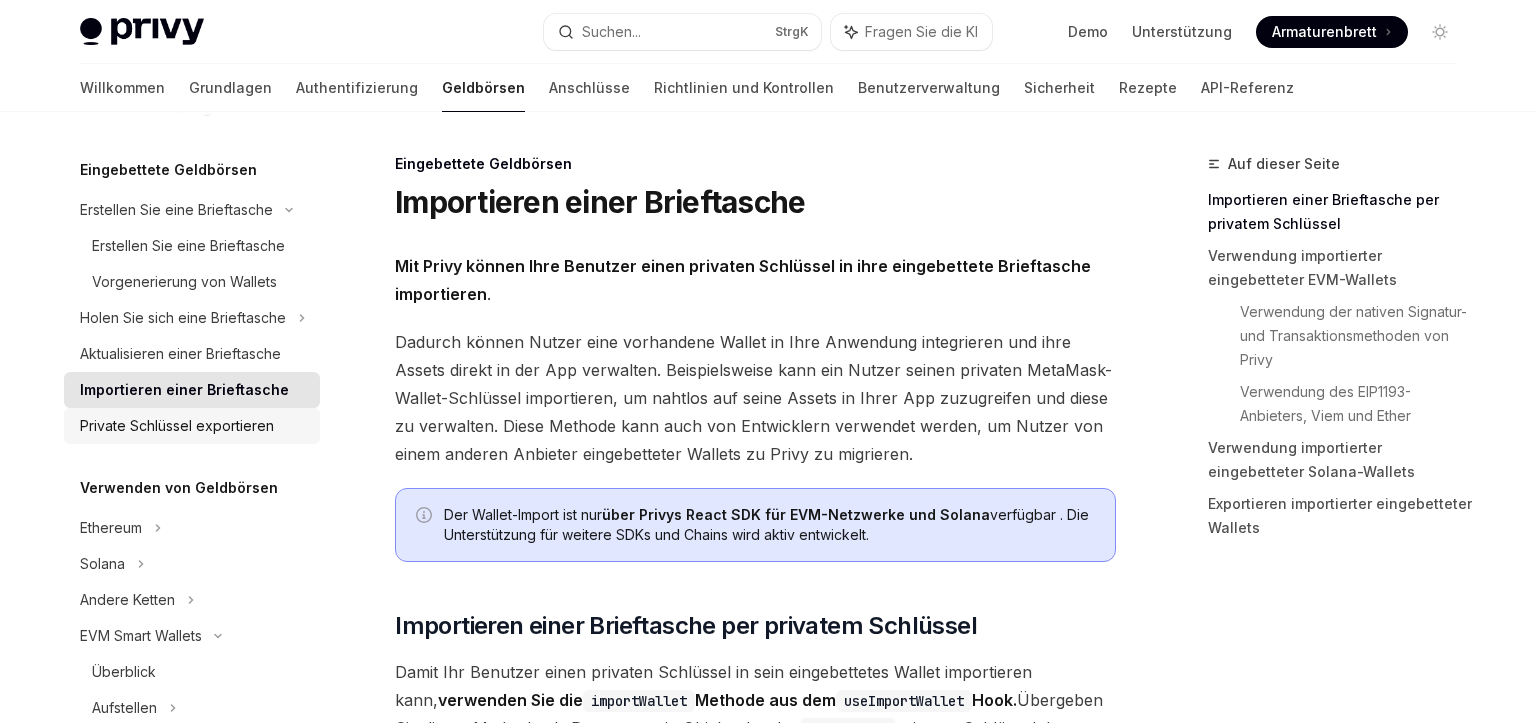 click on "Private Schlüssel exportieren" at bounding box center (177, 425) 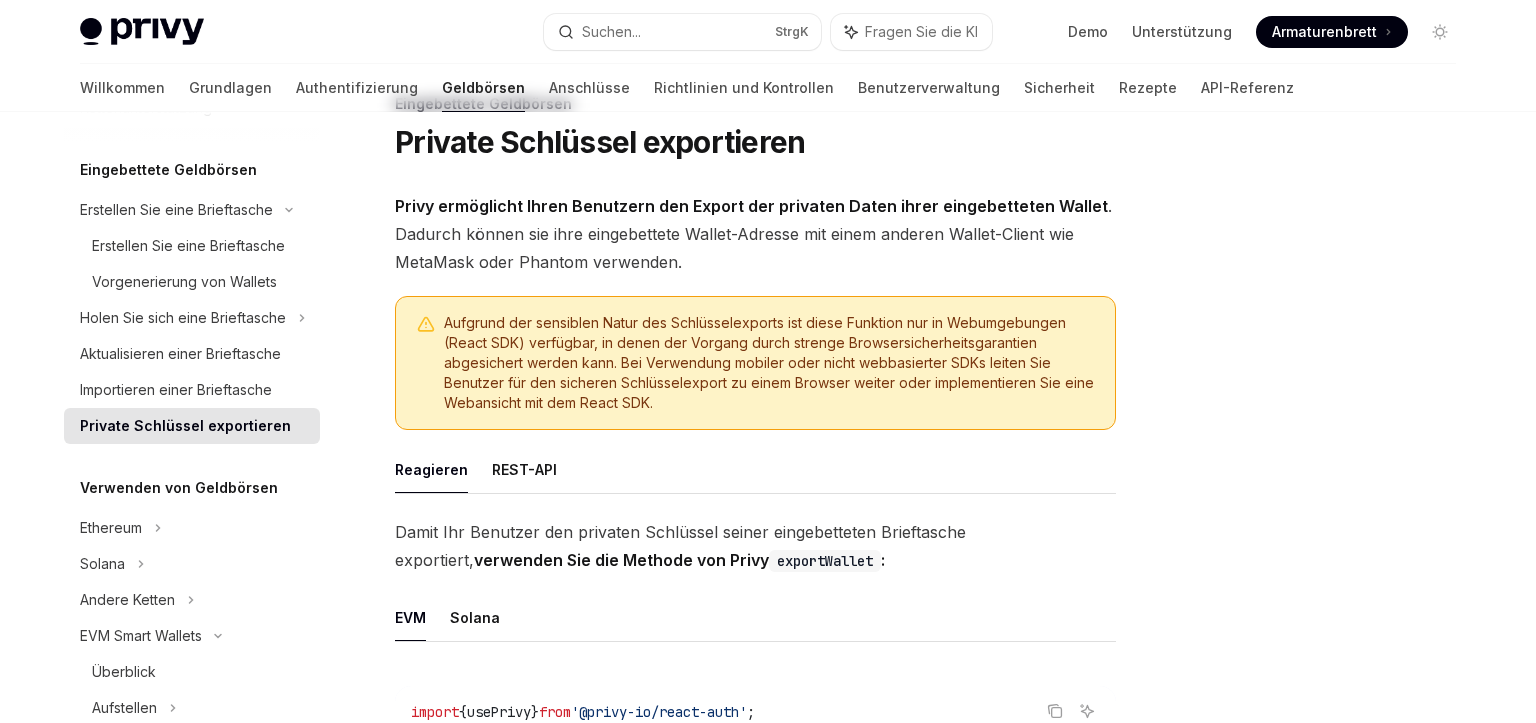scroll, scrollTop: 0, scrollLeft: 0, axis: both 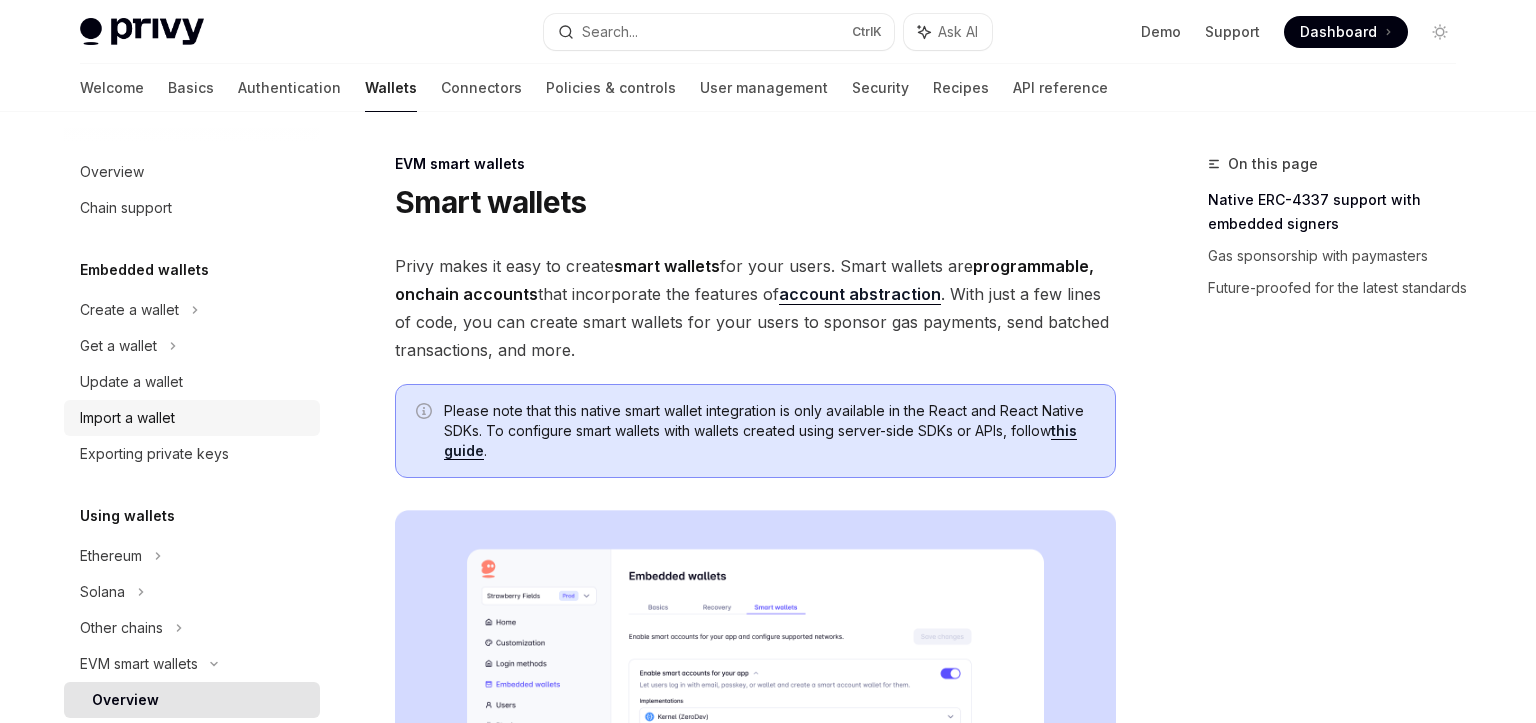 click on "Import a wallet" at bounding box center [127, 418] 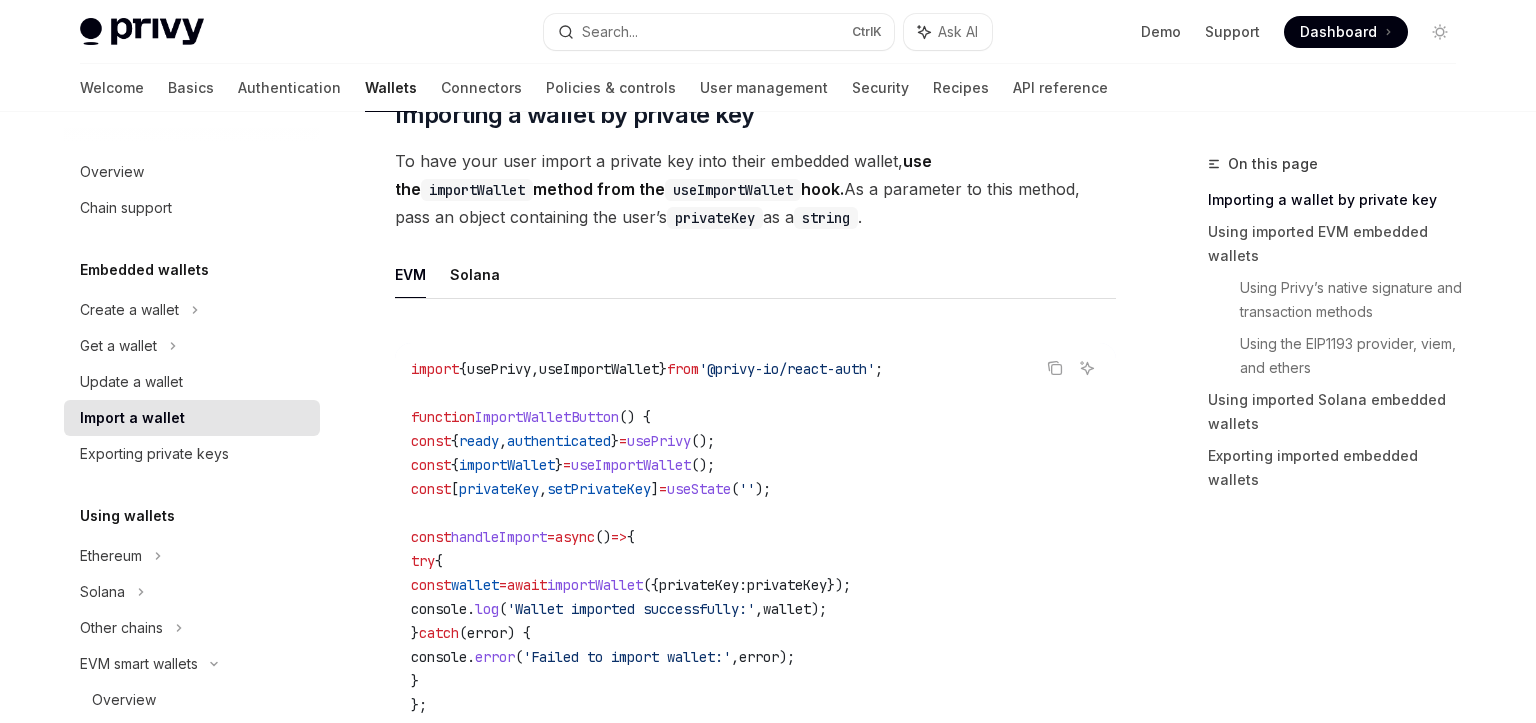 scroll, scrollTop: 500, scrollLeft: 0, axis: vertical 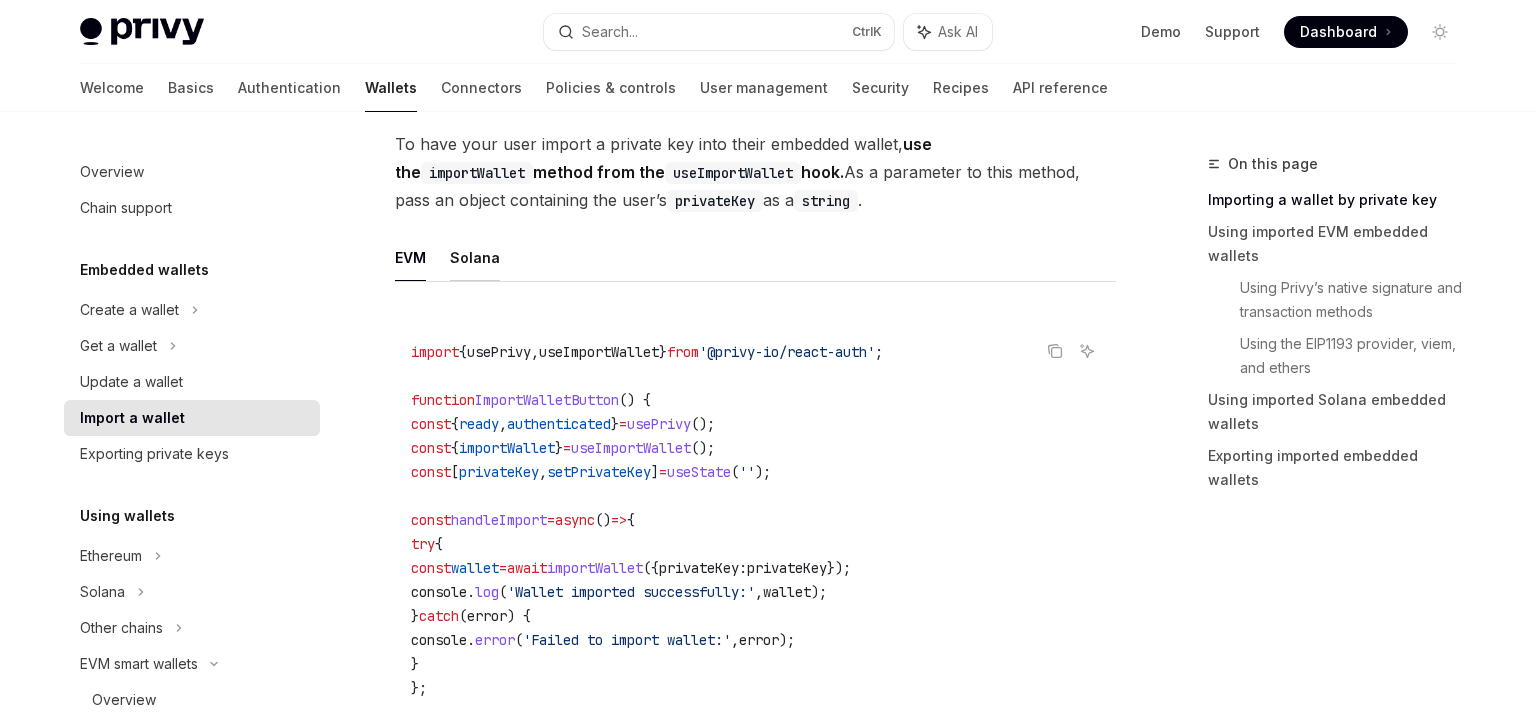 click on "Solana" at bounding box center [475, 257] 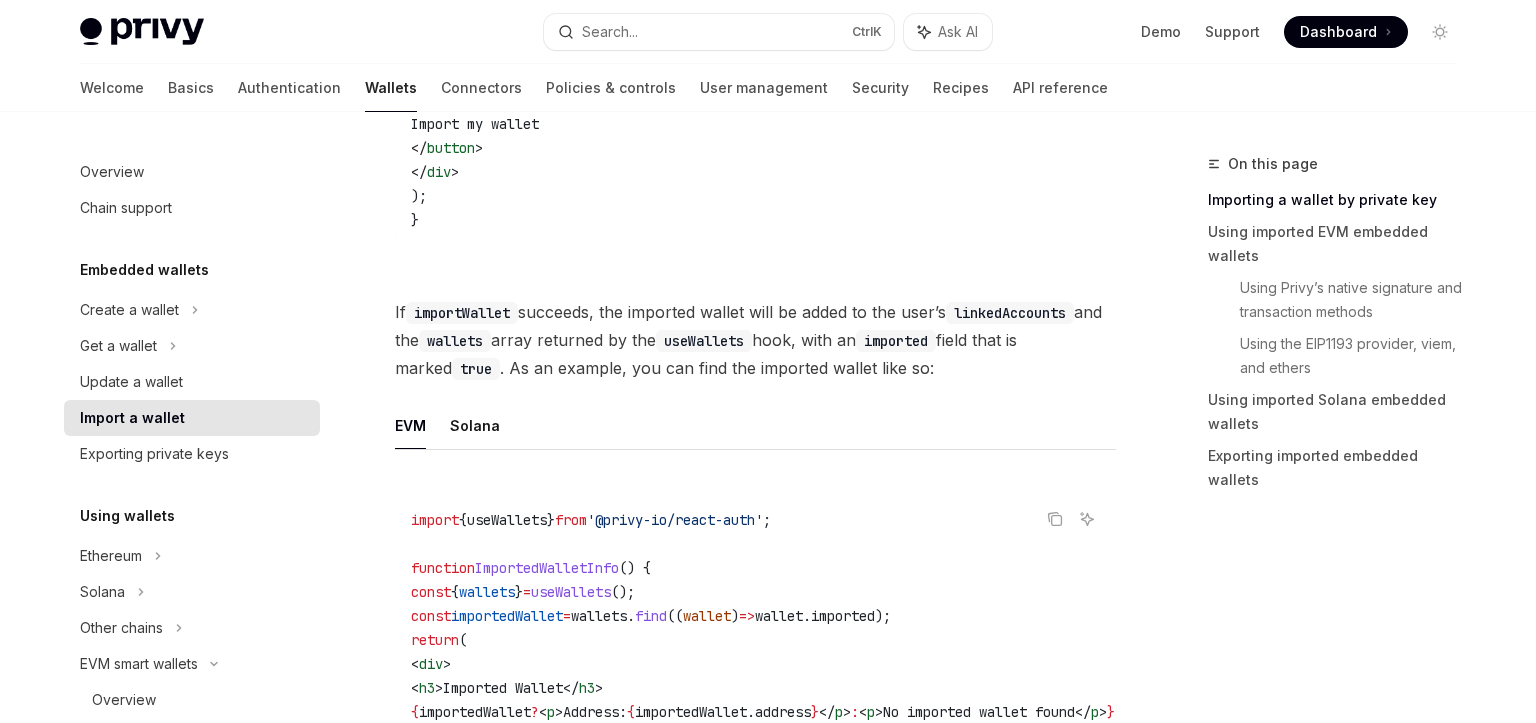 scroll, scrollTop: 1800, scrollLeft: 0, axis: vertical 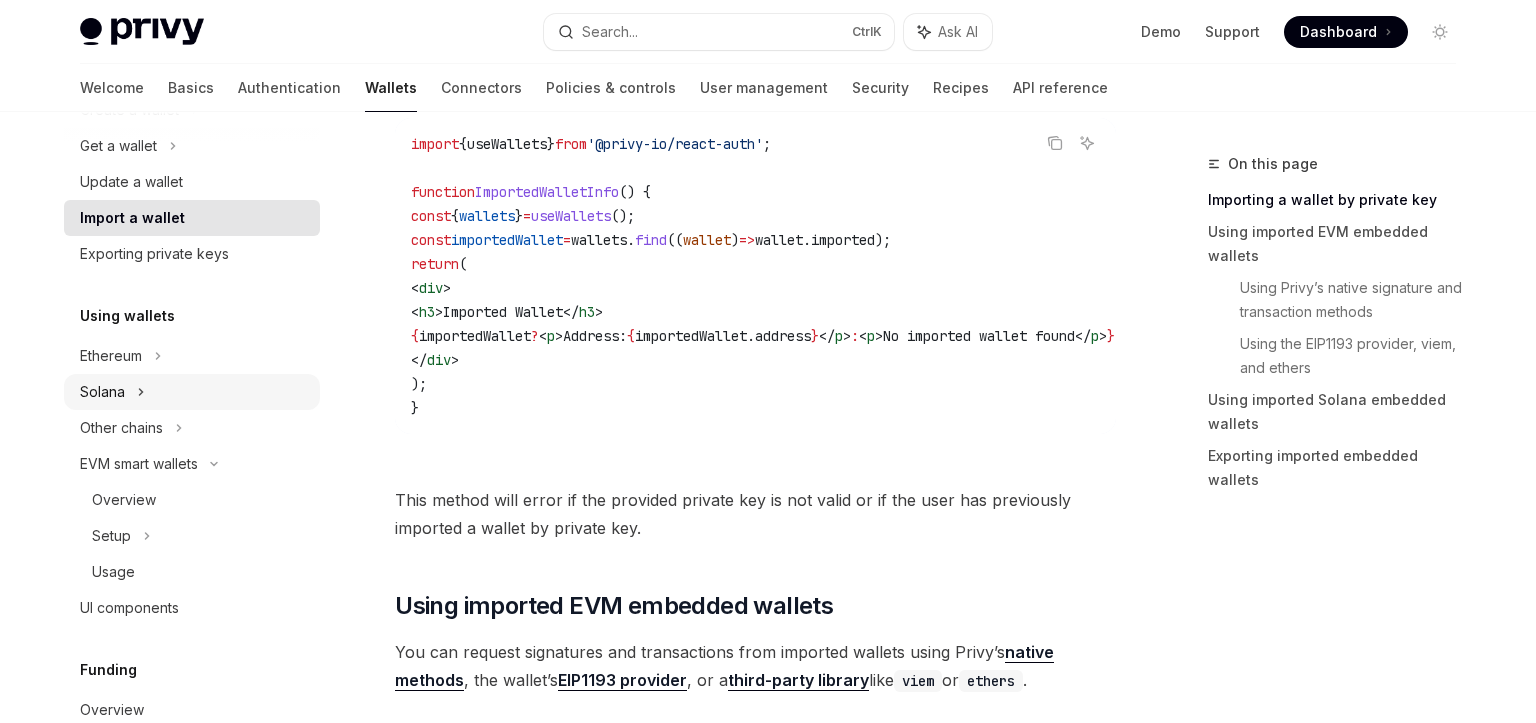 click on "Solana" at bounding box center [118, 146] 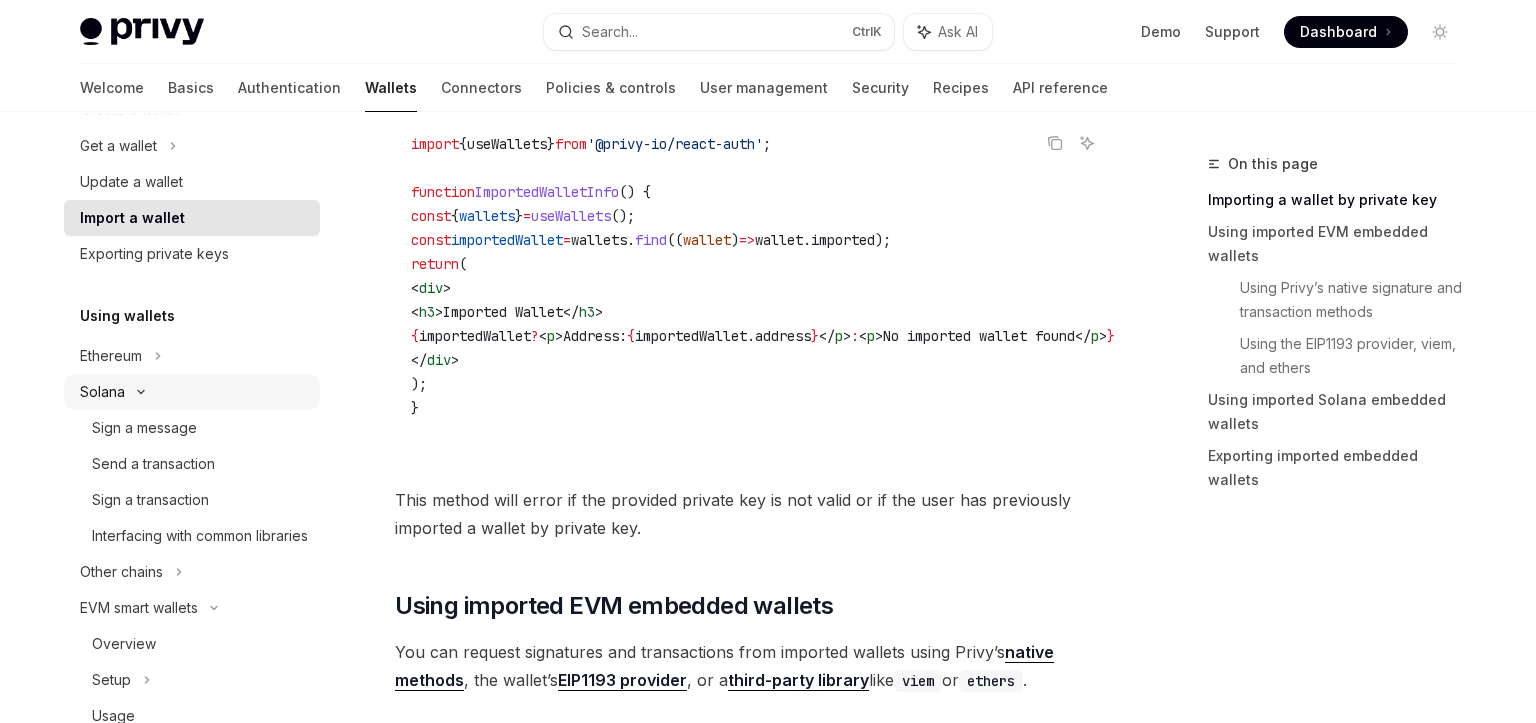 type on "*" 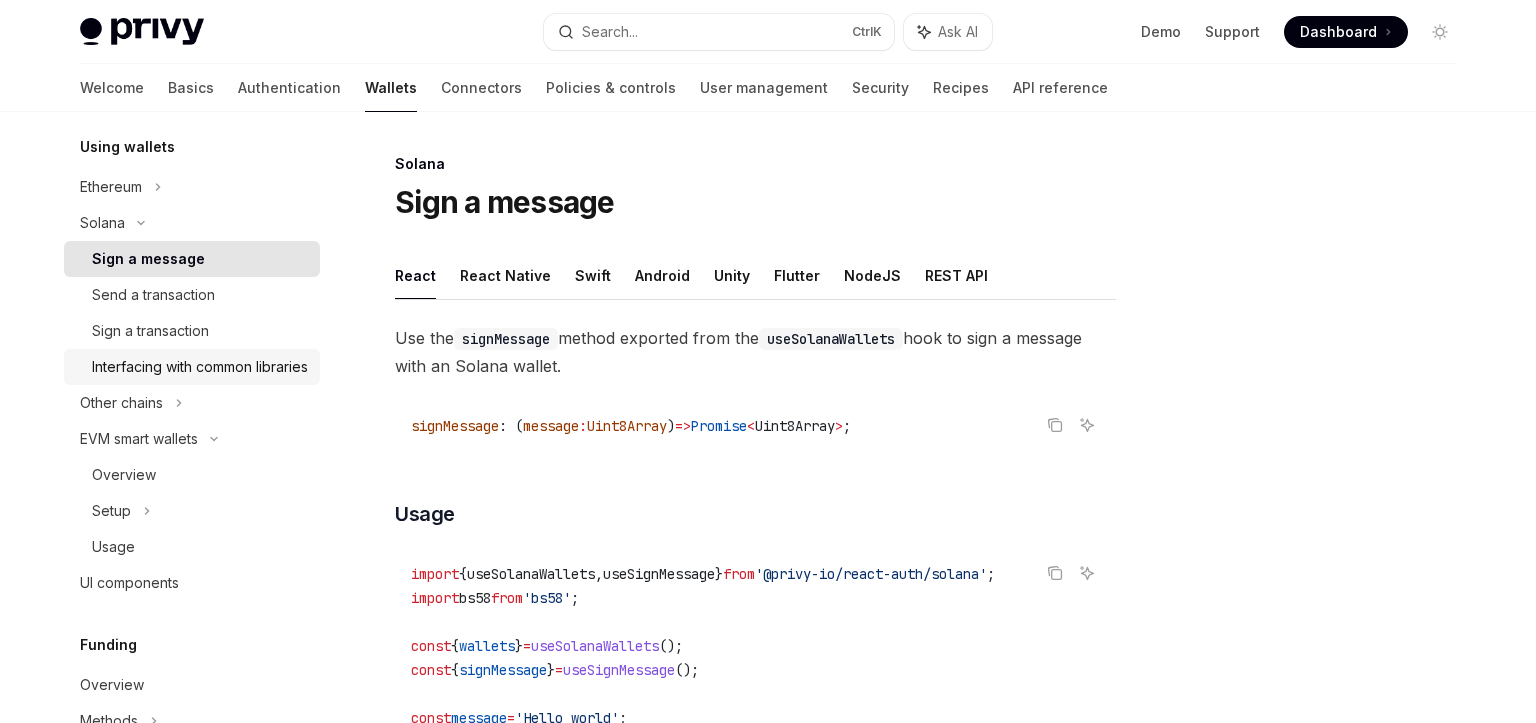 scroll, scrollTop: 400, scrollLeft: 0, axis: vertical 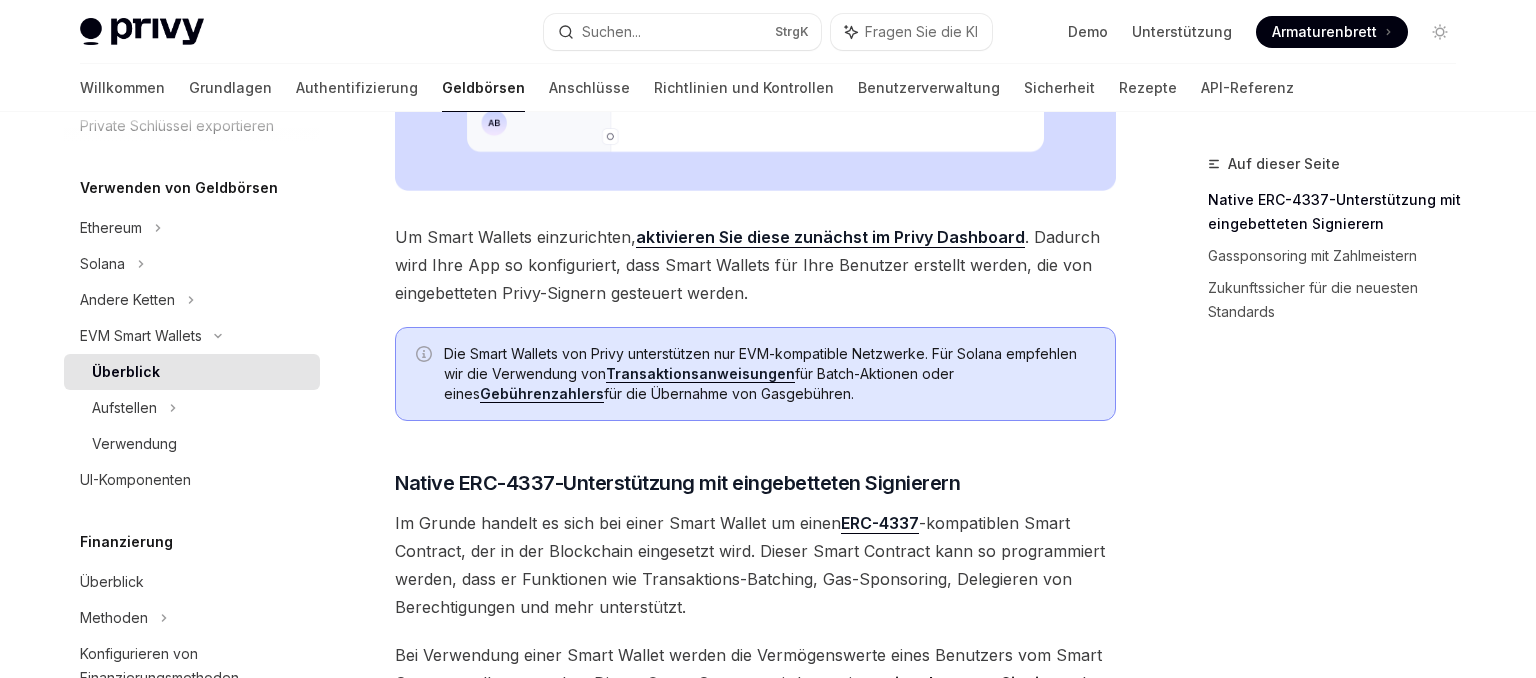 click on "aktivieren Sie diese zunächst im Privy Dashboard" at bounding box center (830, 237) 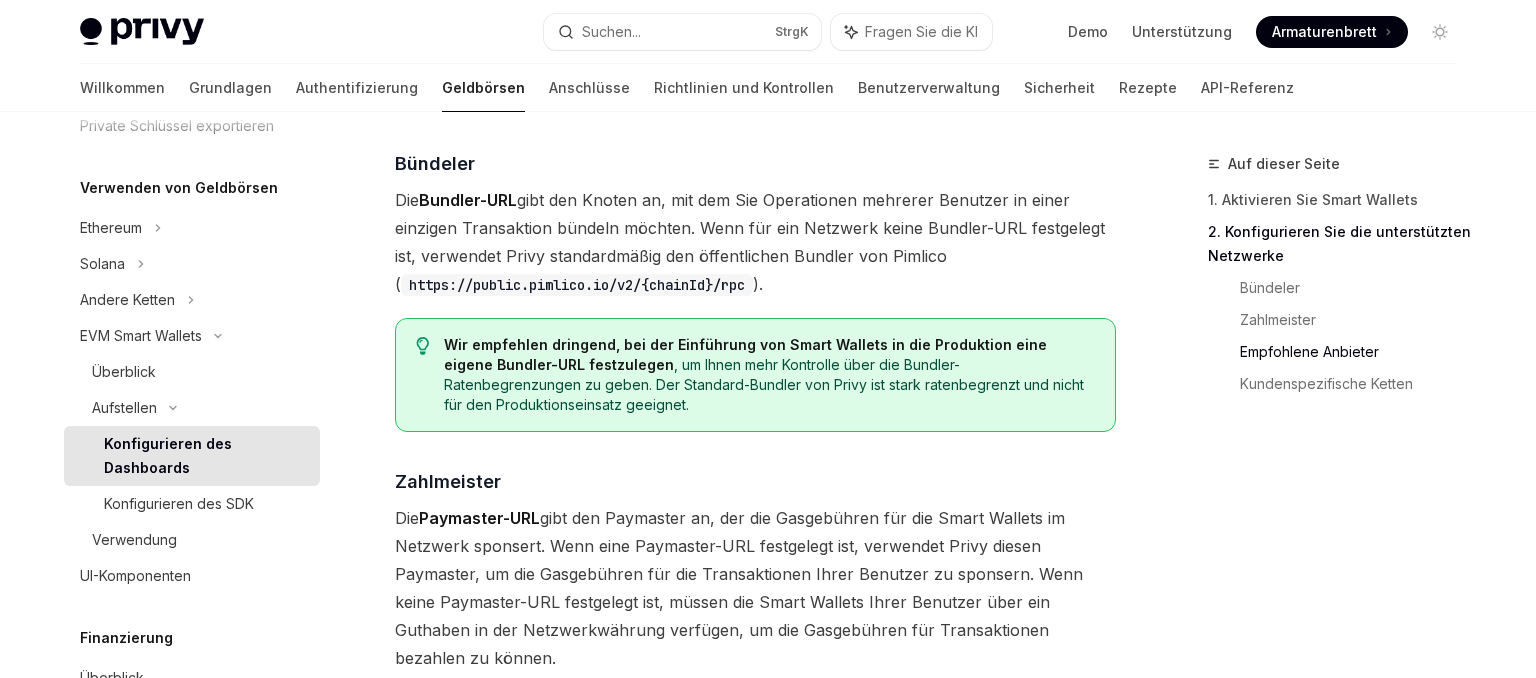 scroll, scrollTop: 1800, scrollLeft: 0, axis: vertical 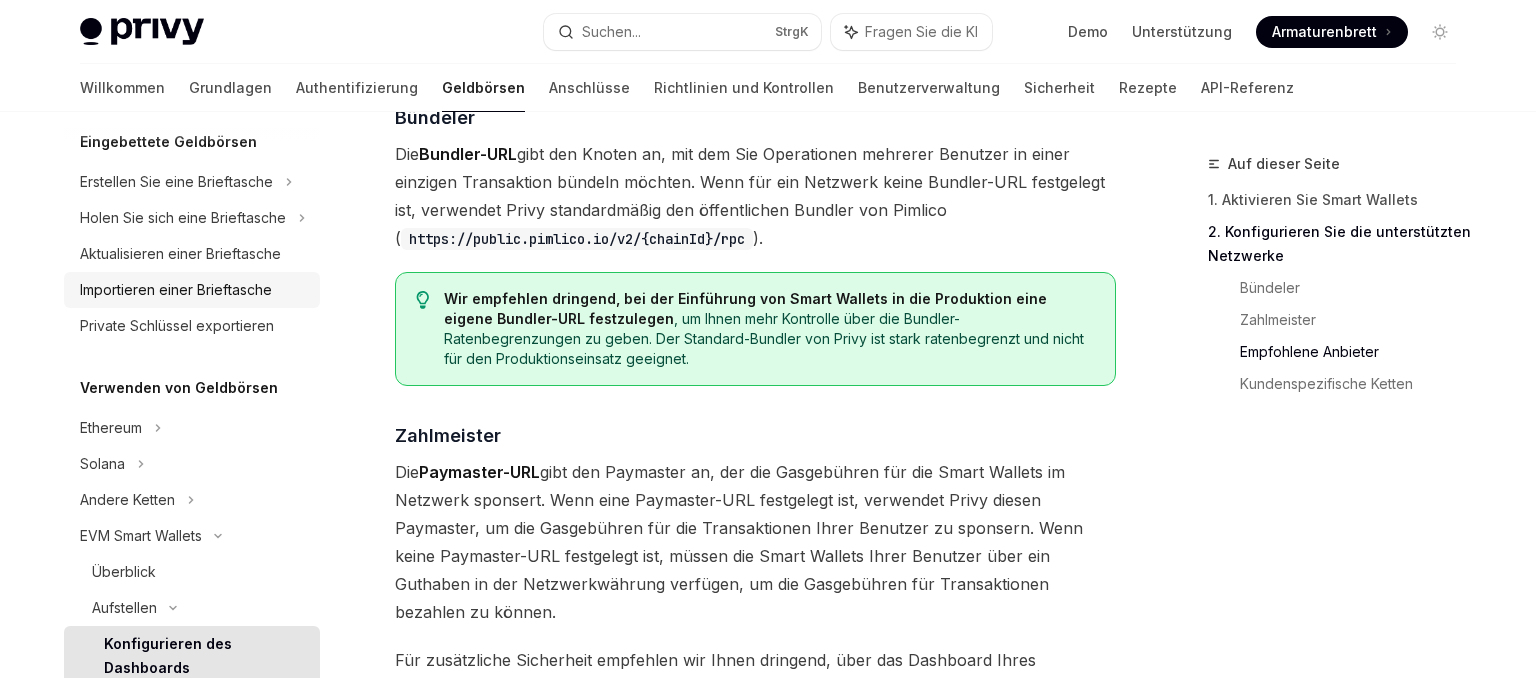 click on "Importieren einer Brieftasche" at bounding box center [176, 289] 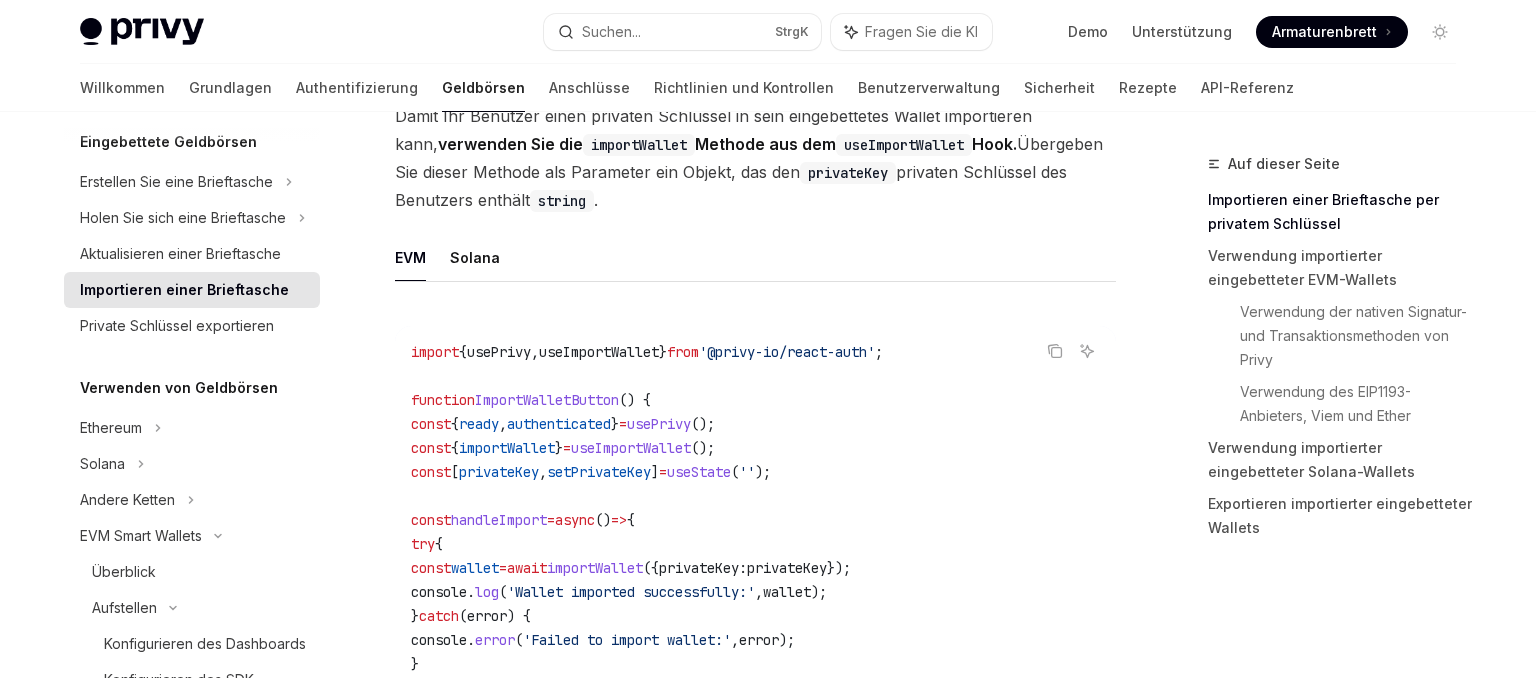 scroll, scrollTop: 600, scrollLeft: 0, axis: vertical 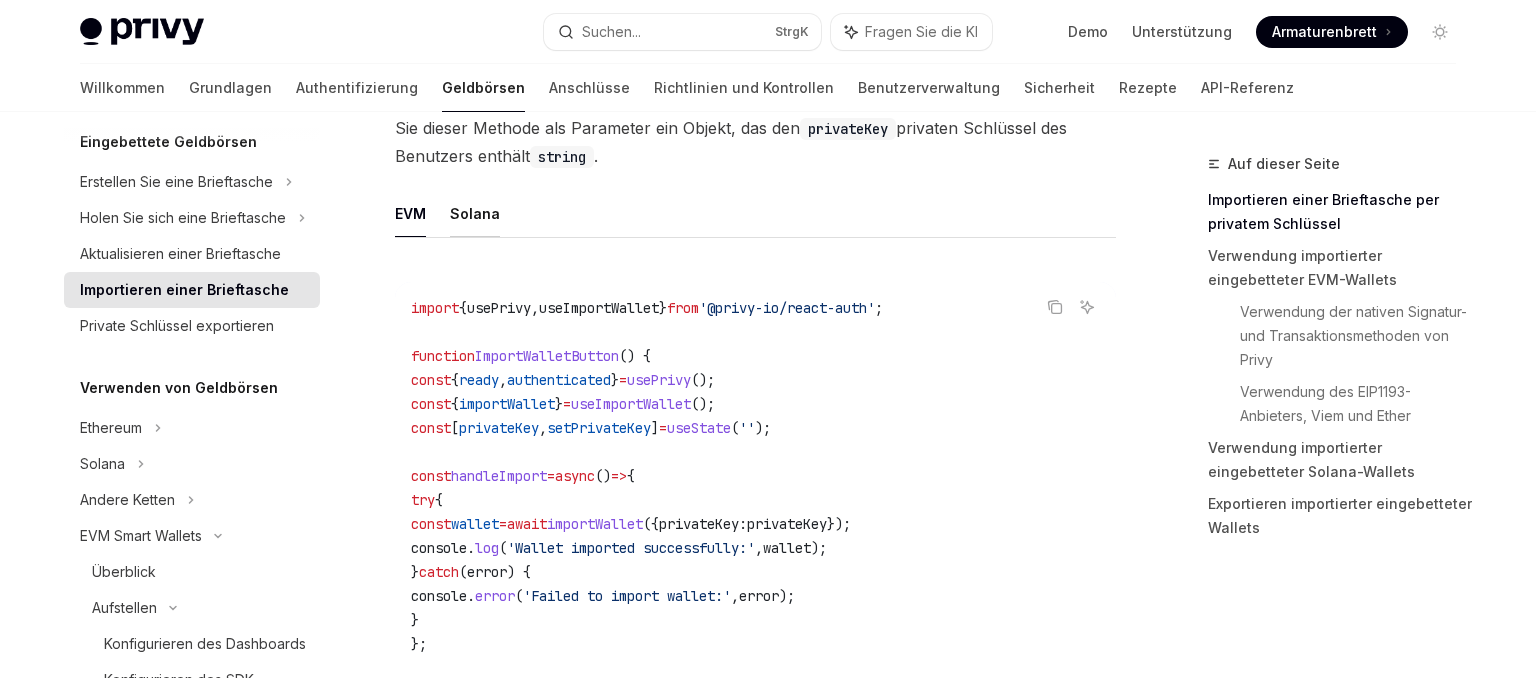 click on "Solana" at bounding box center [475, 213] 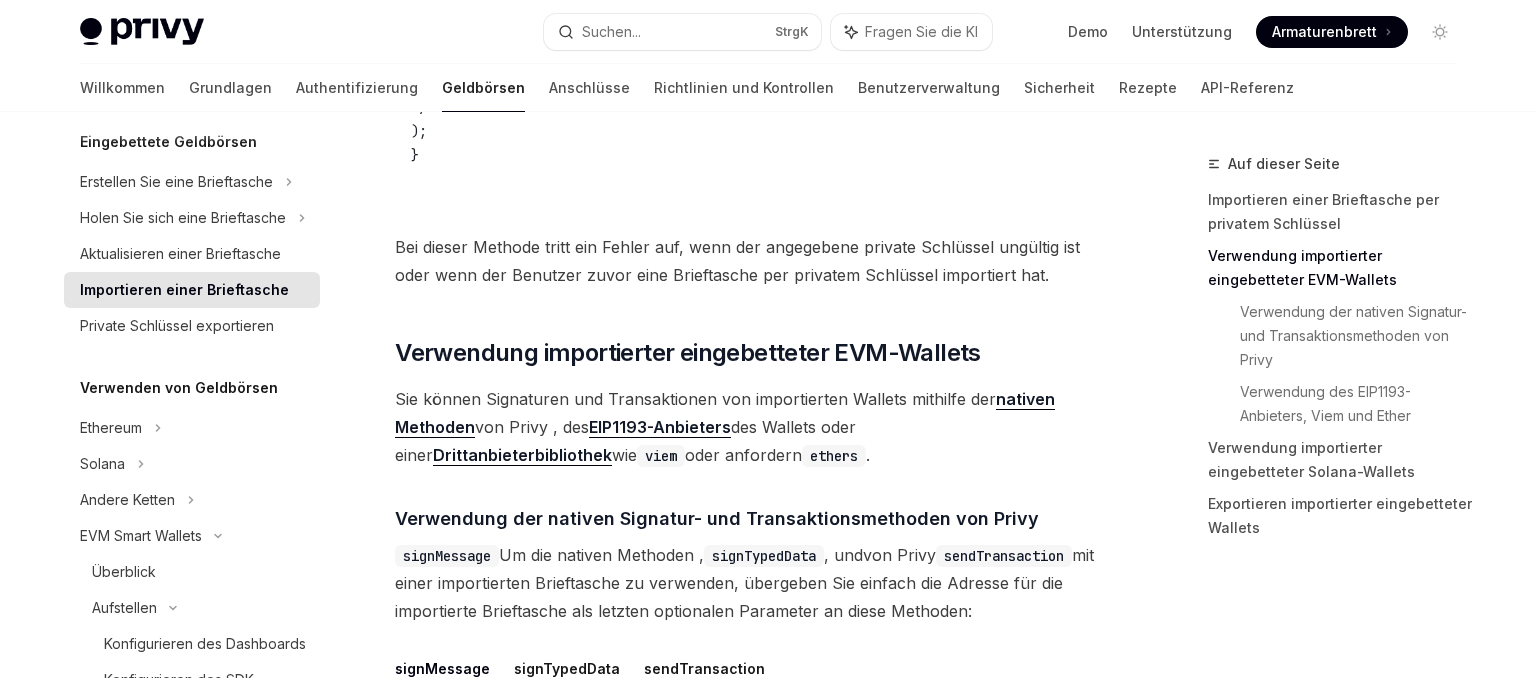 scroll, scrollTop: 2400, scrollLeft: 0, axis: vertical 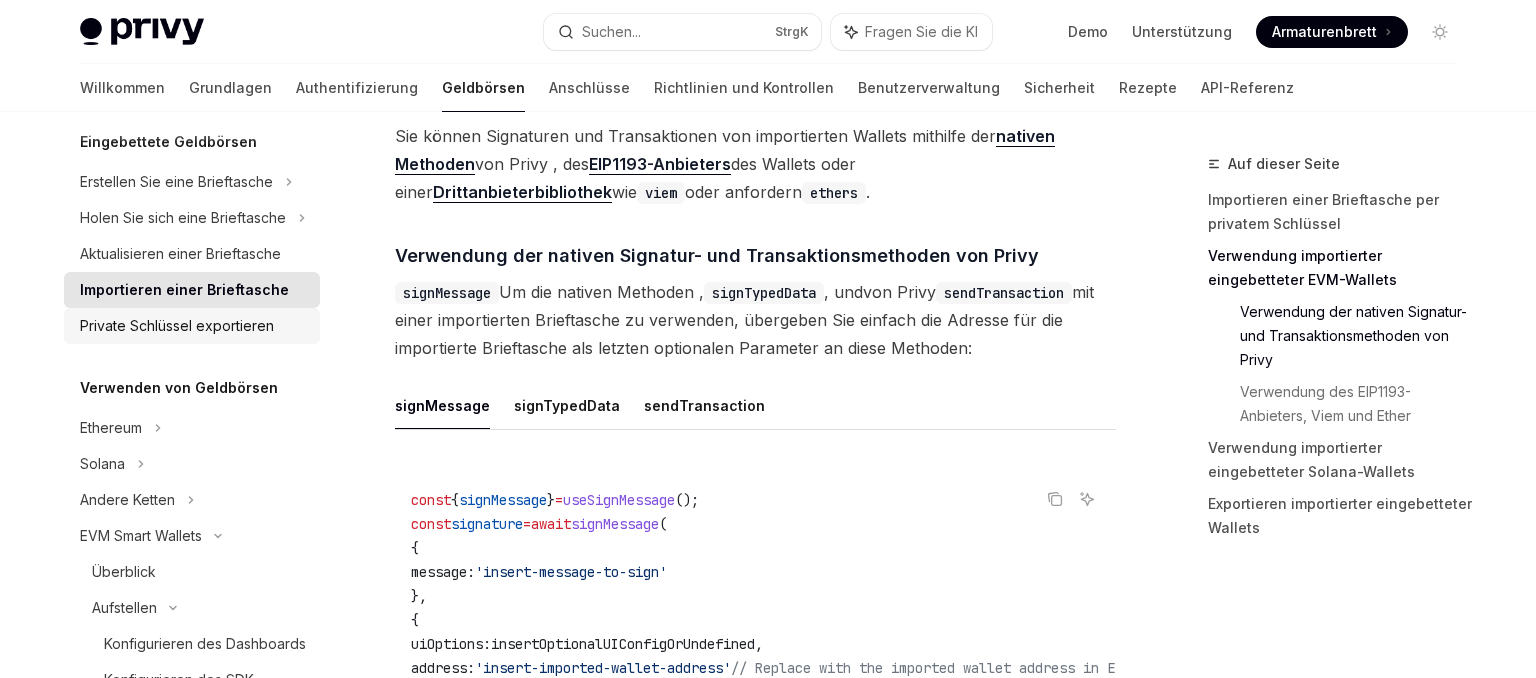 click on "Private Schlüssel exportieren" at bounding box center [177, 325] 